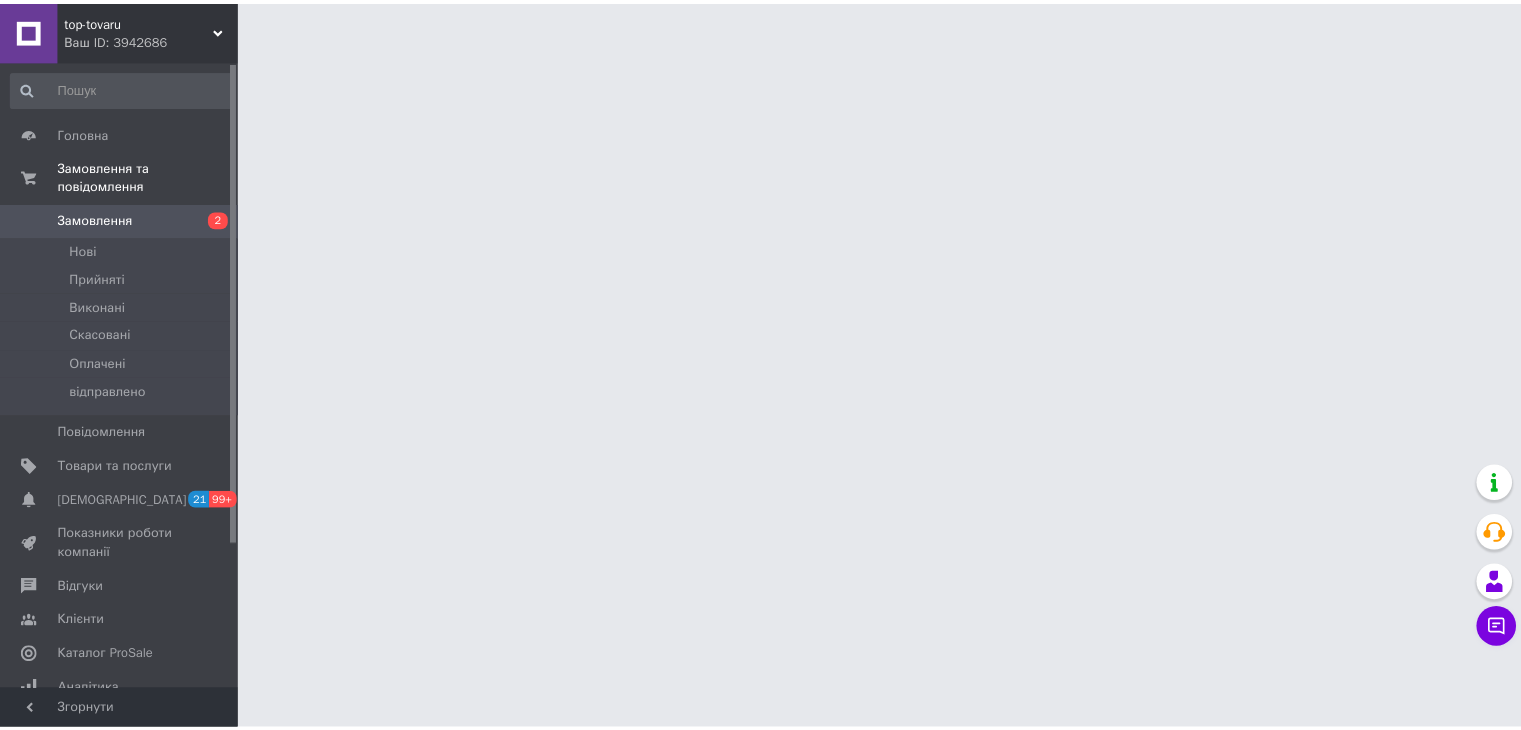 scroll, scrollTop: 0, scrollLeft: 0, axis: both 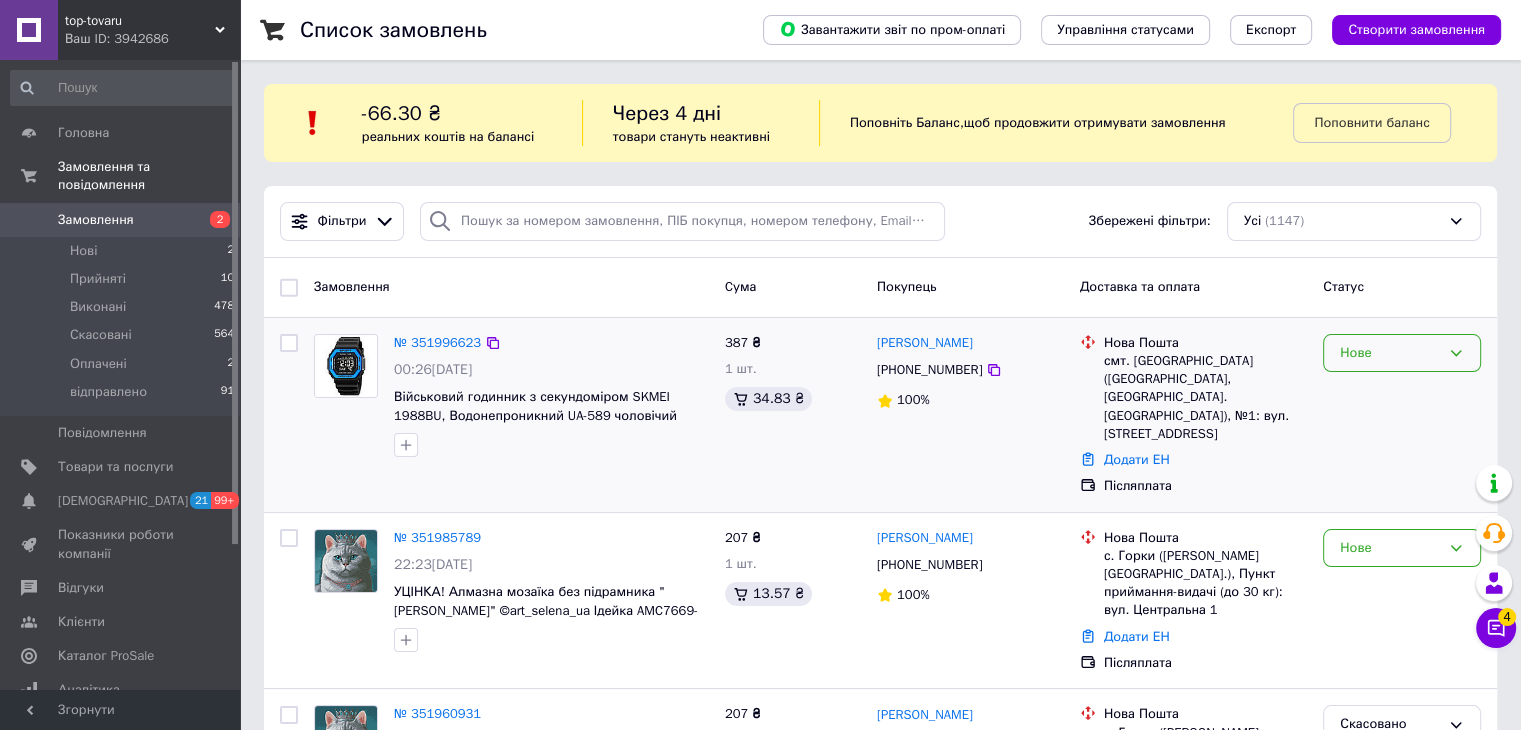 click on "Нове" at bounding box center (1390, 353) 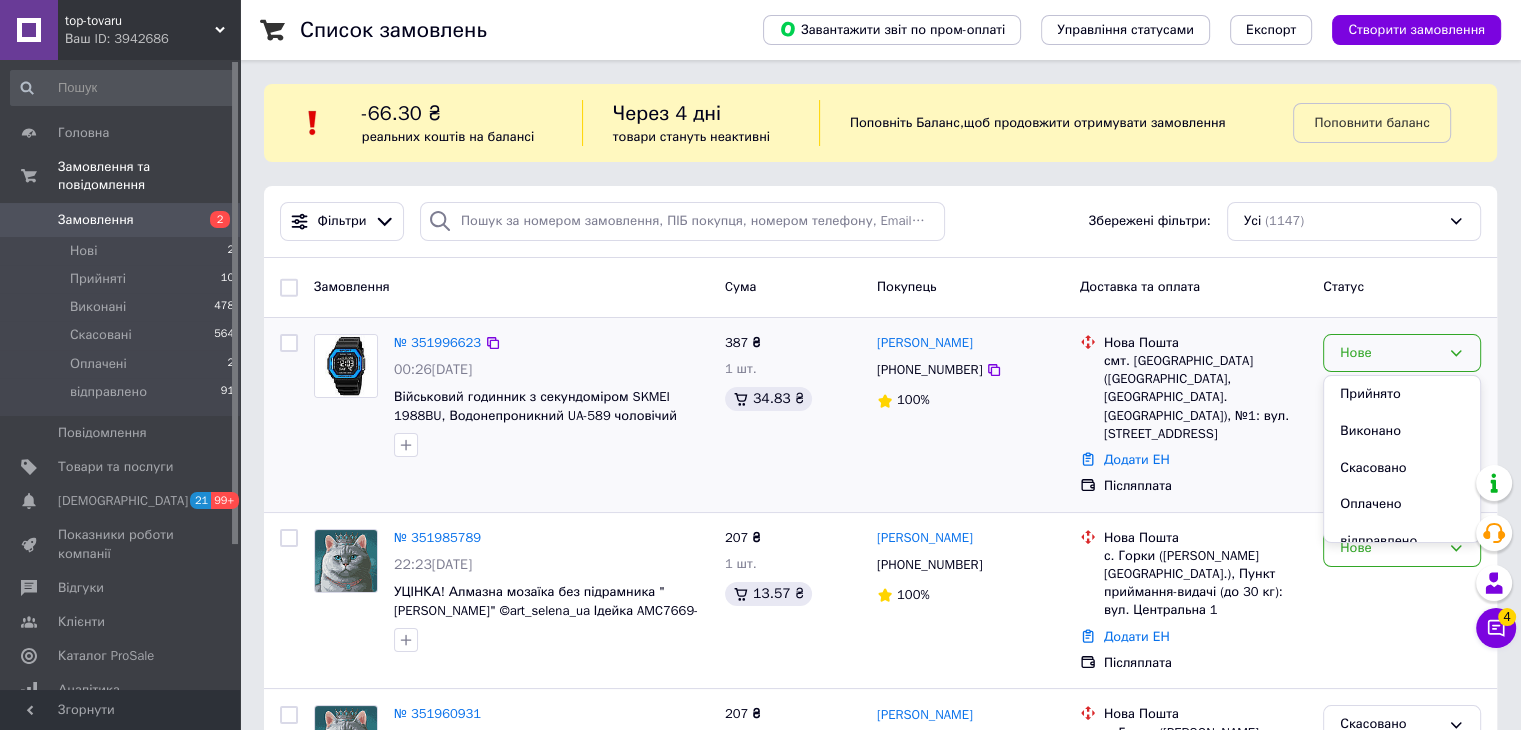 click on "Прийнято" at bounding box center (1402, 394) 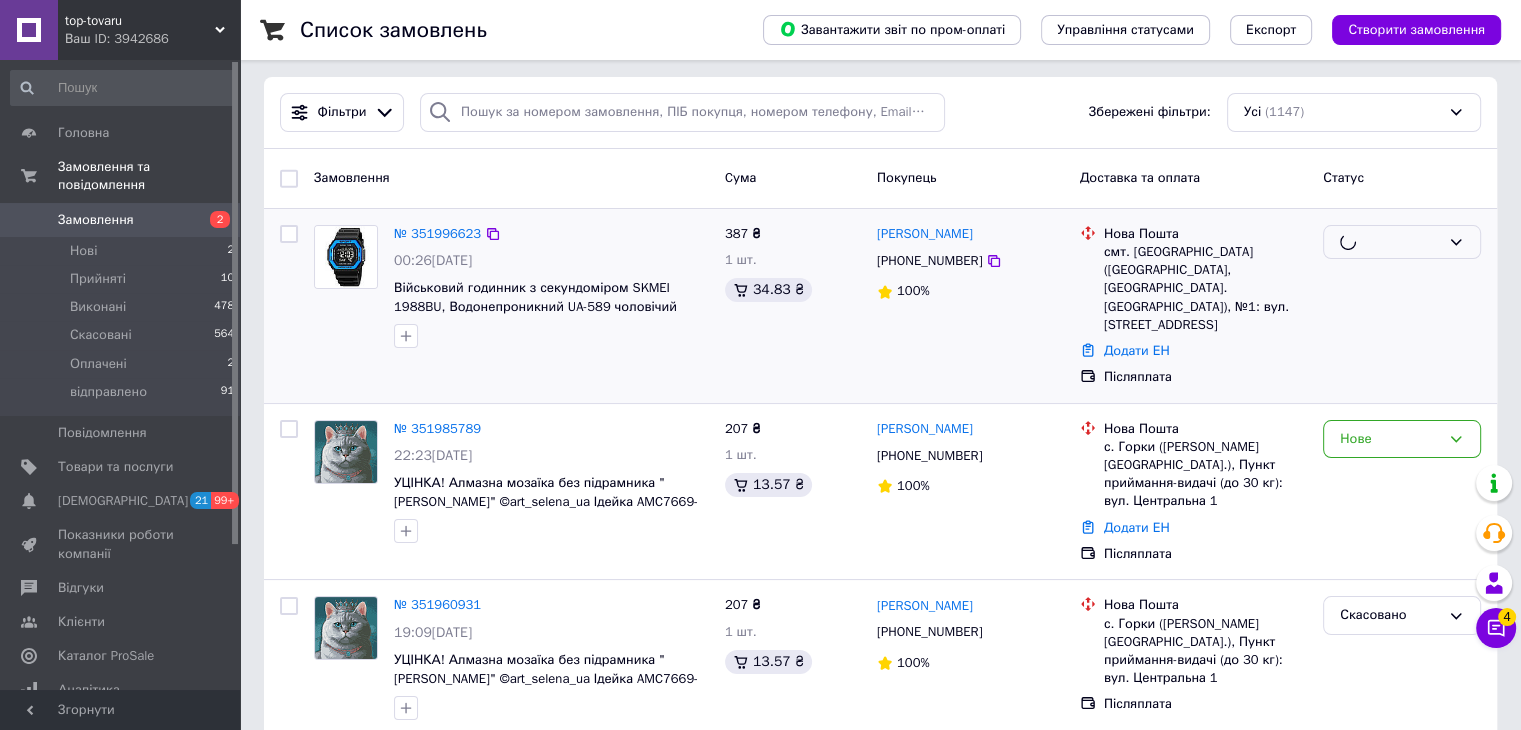 scroll, scrollTop: 200, scrollLeft: 0, axis: vertical 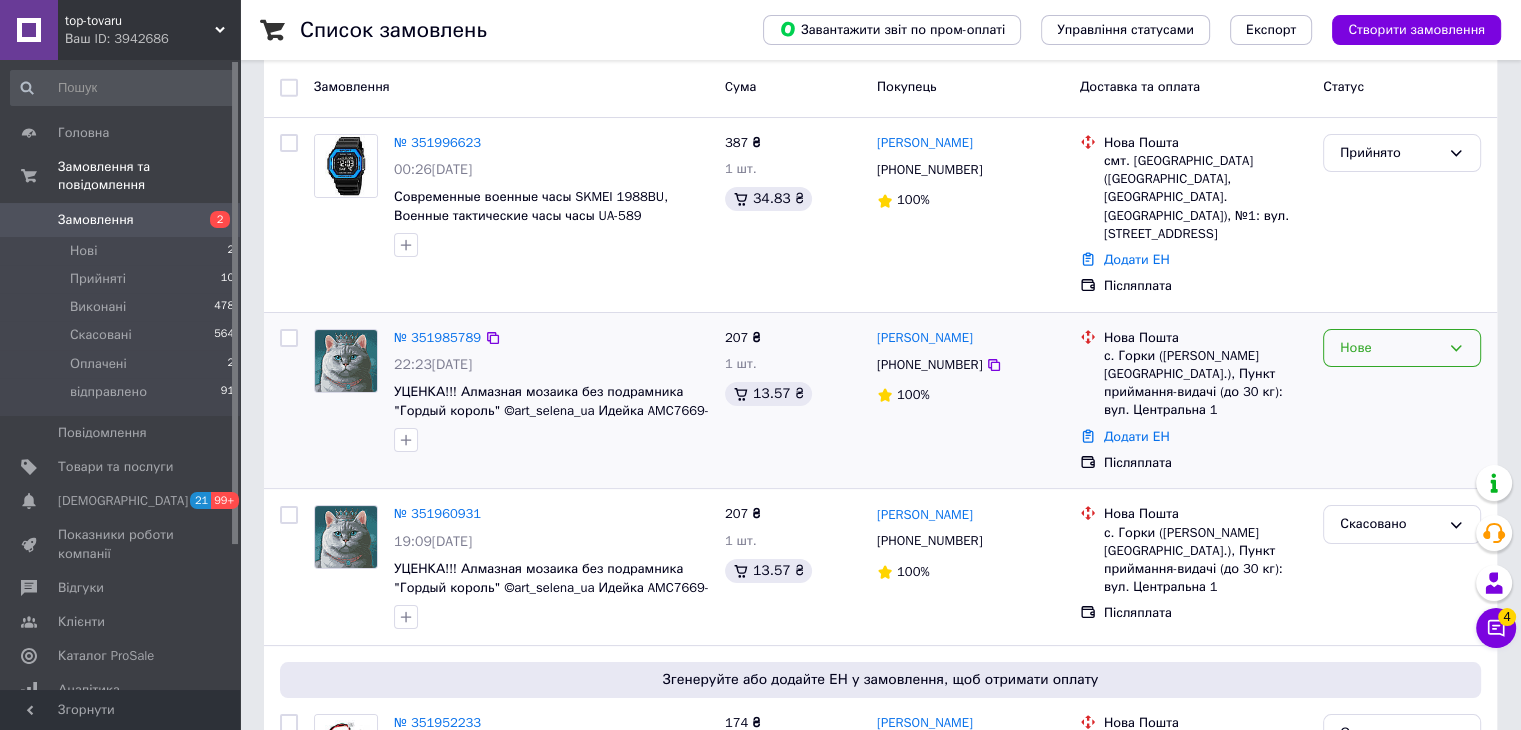 click on "Нове" at bounding box center (1402, 348) 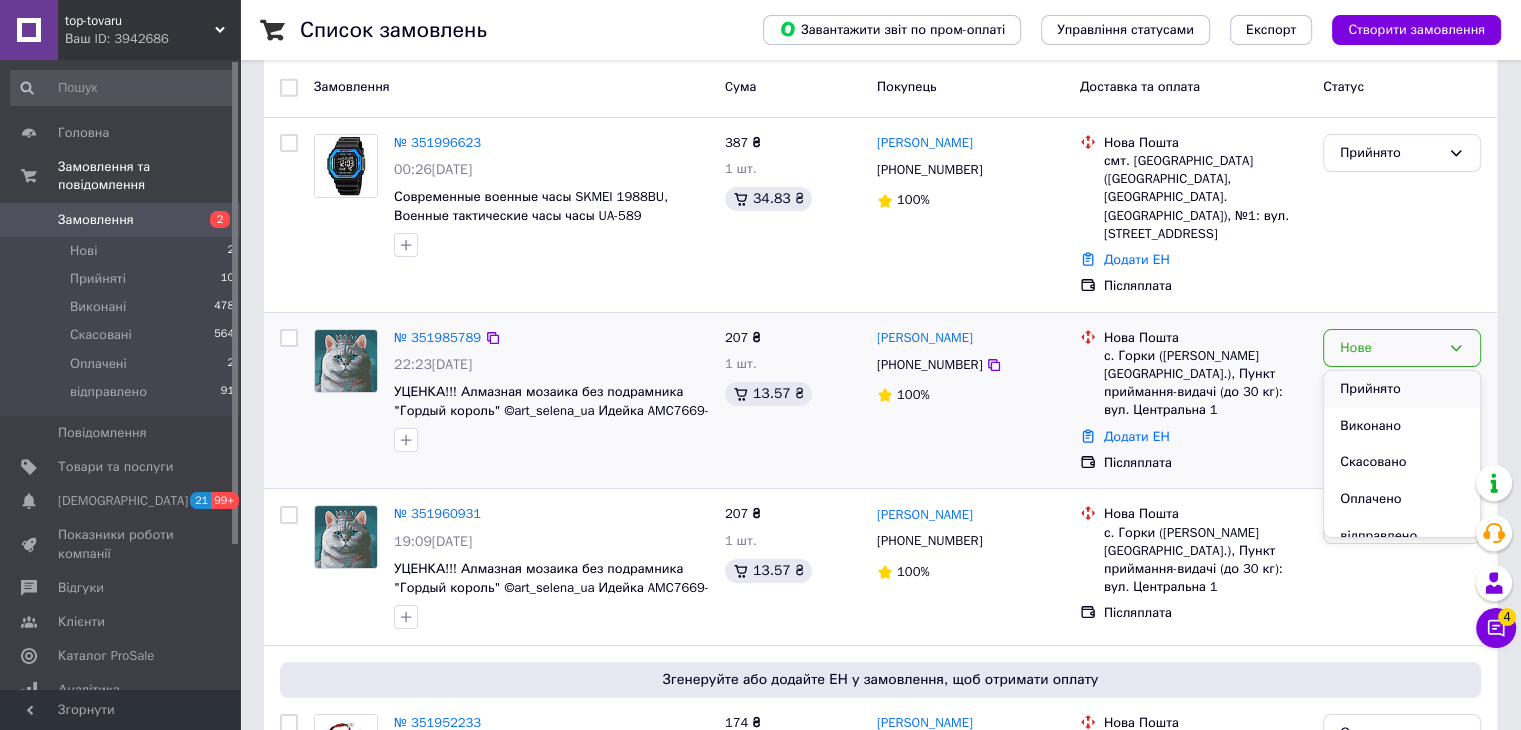 click on "Прийнято" at bounding box center [1402, 389] 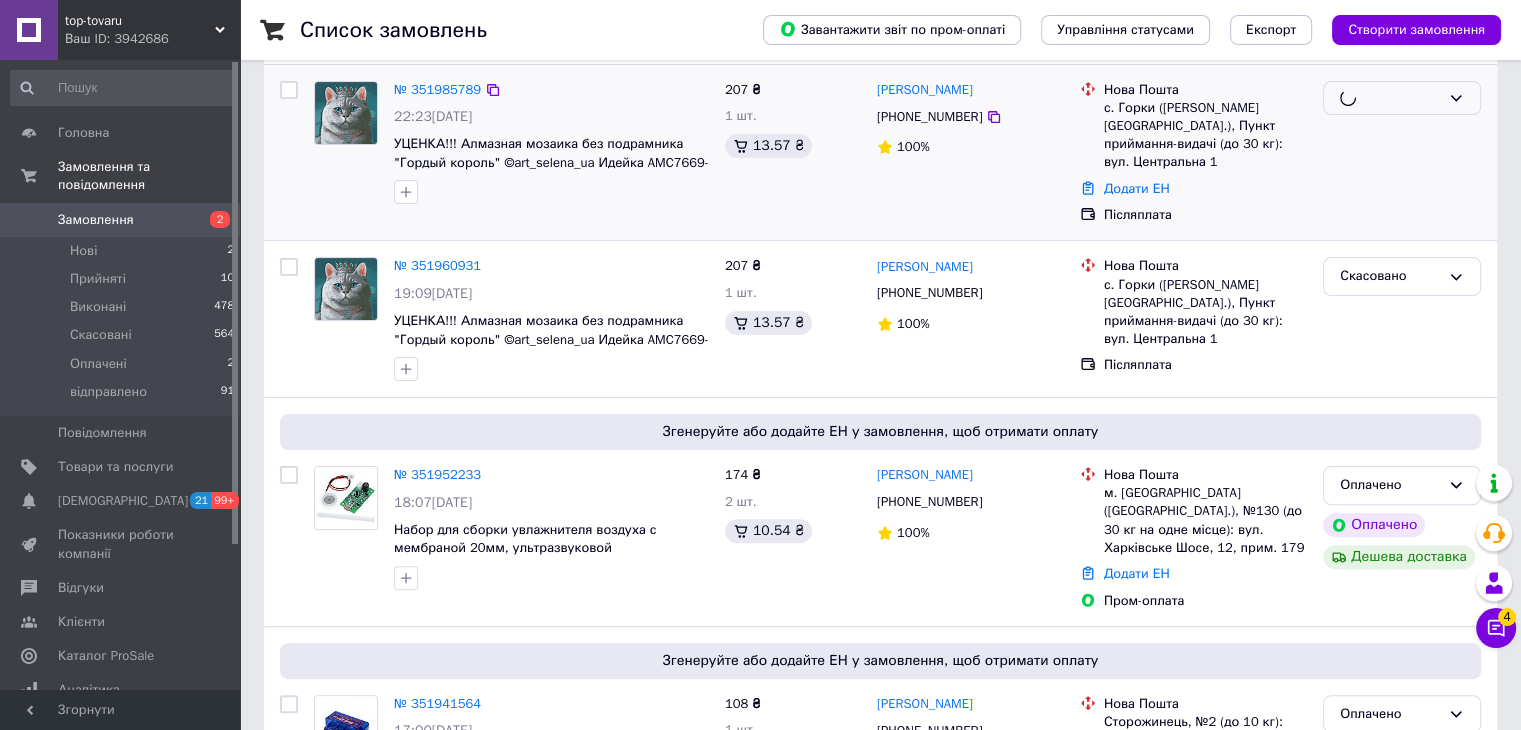 scroll, scrollTop: 500, scrollLeft: 0, axis: vertical 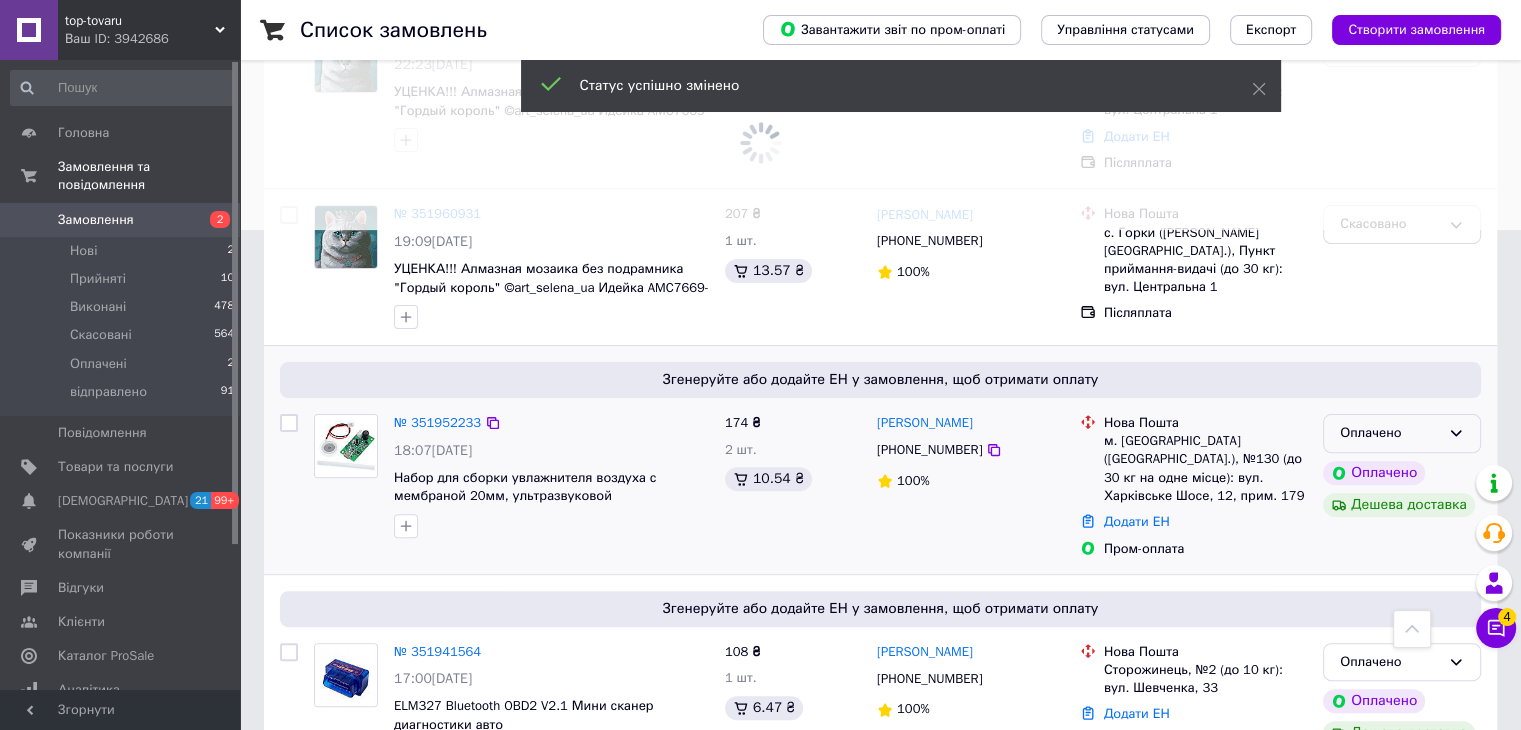 click on "Оплачено" at bounding box center (1402, 433) 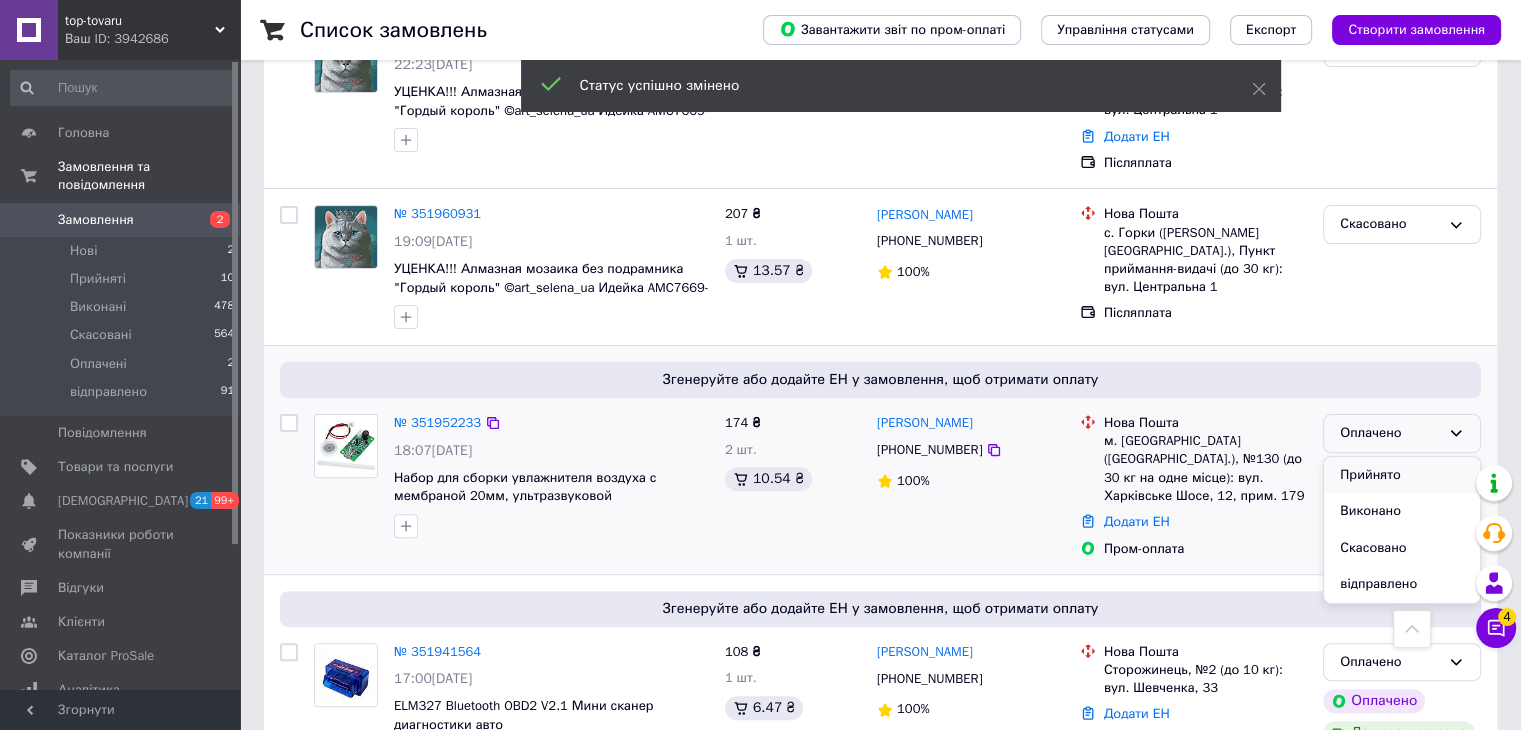 click on "Прийнято" at bounding box center (1402, 475) 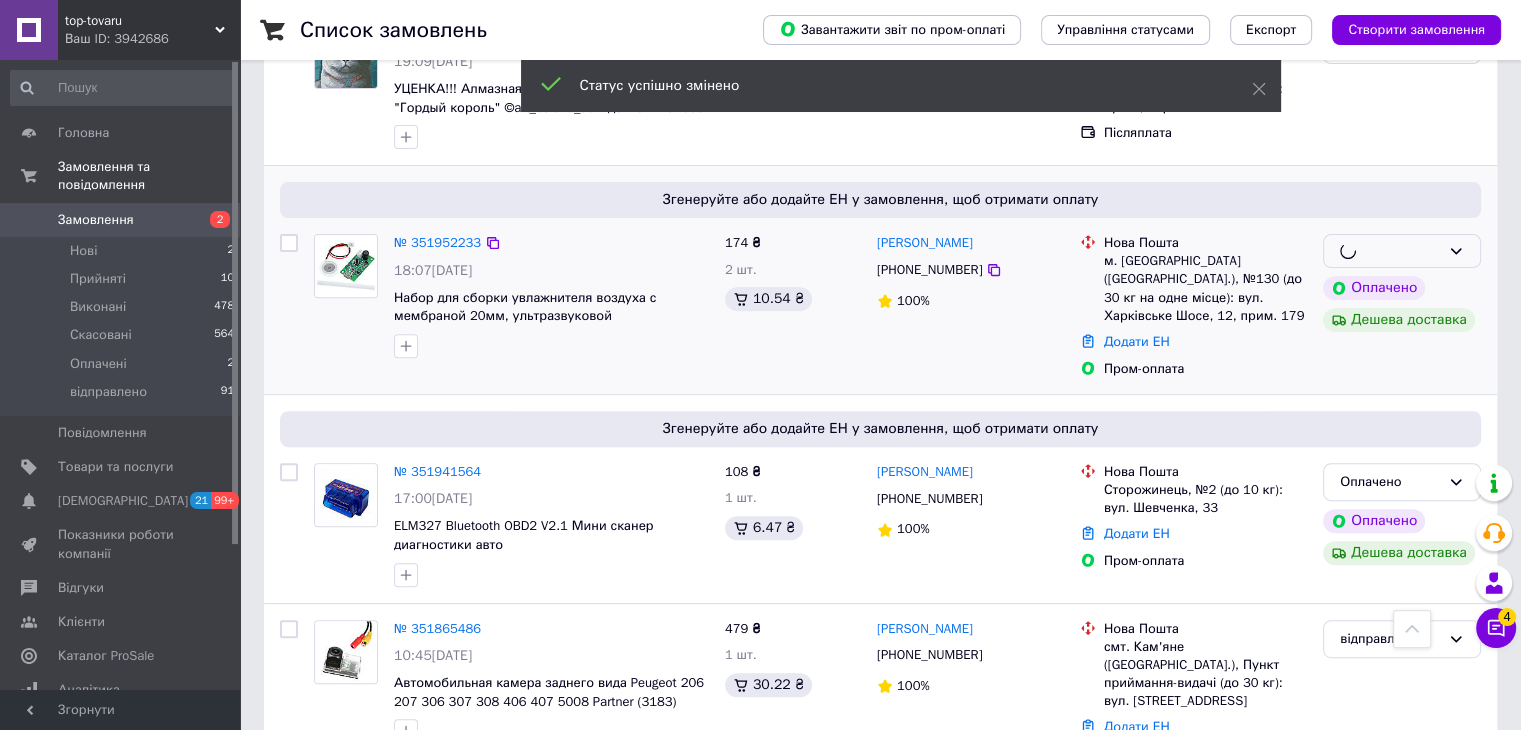 scroll, scrollTop: 700, scrollLeft: 0, axis: vertical 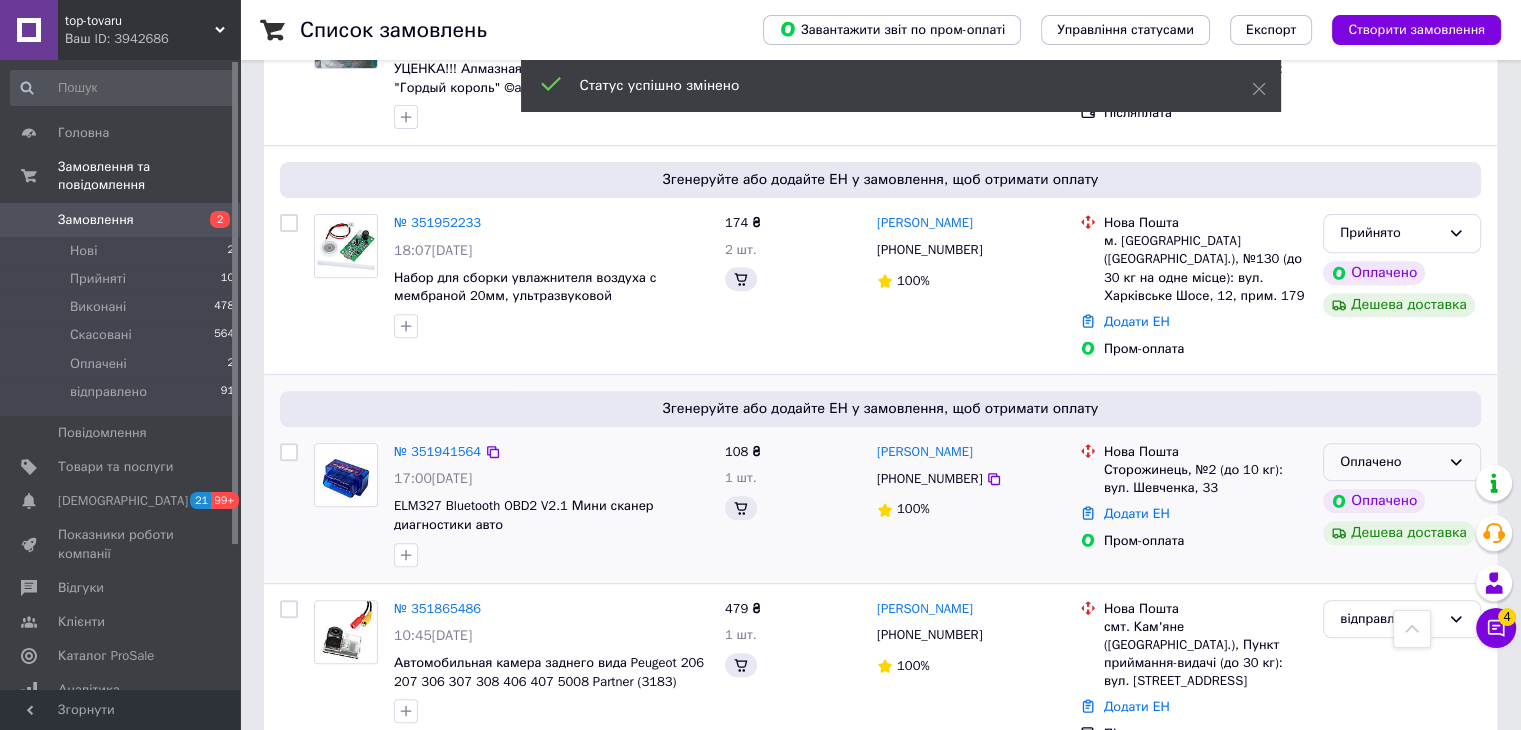 click on "Оплачено" at bounding box center (1402, 462) 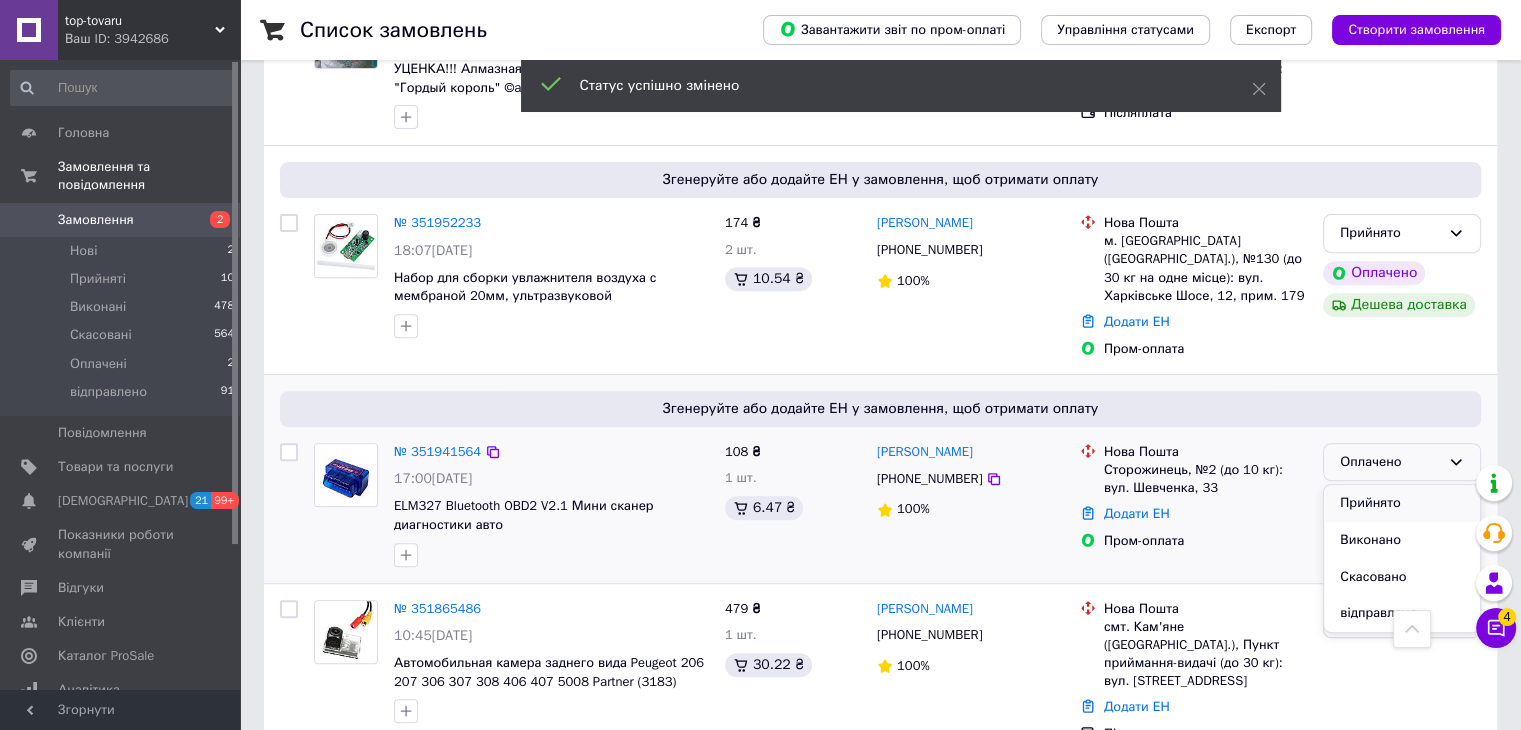click on "Прийнято" at bounding box center [1402, 503] 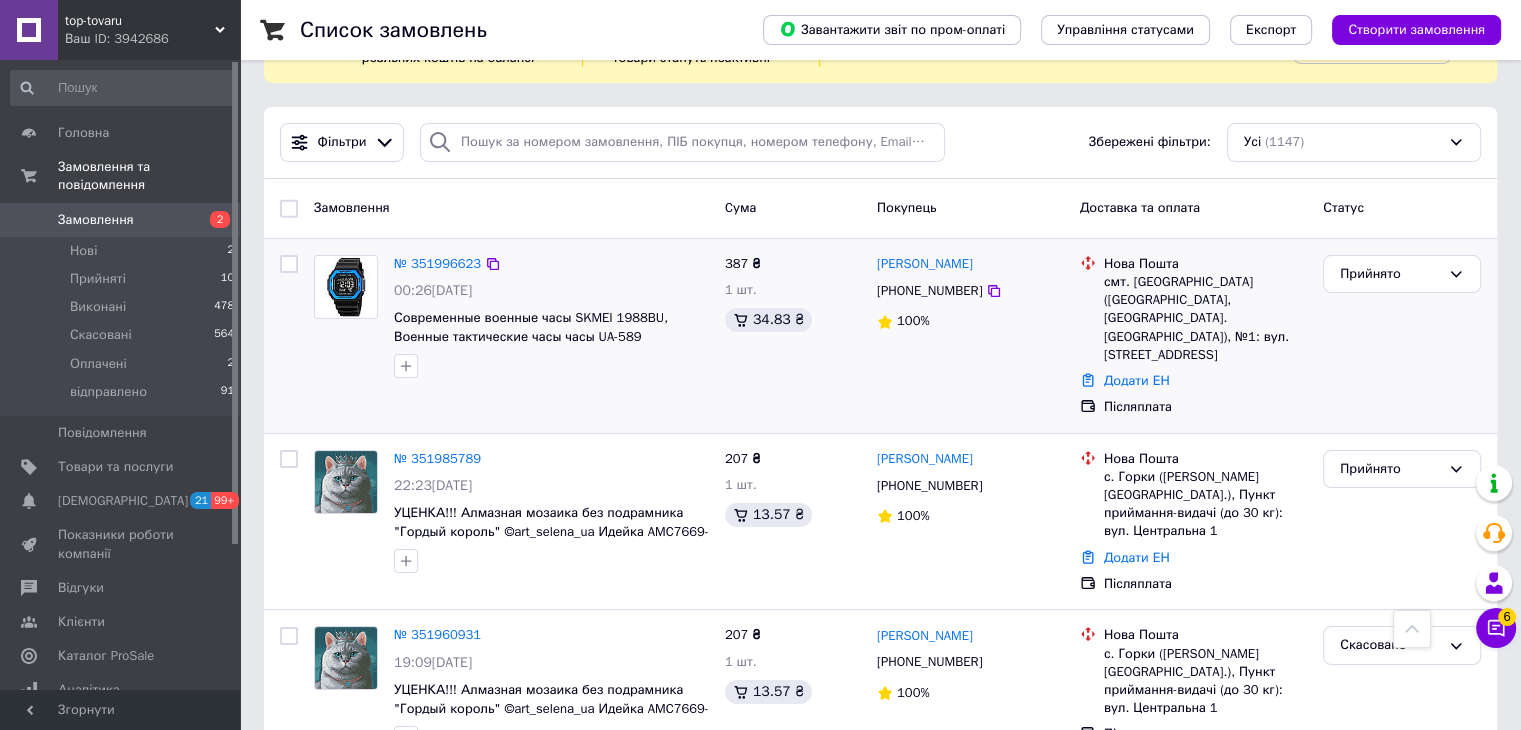 scroll, scrollTop: 0, scrollLeft: 0, axis: both 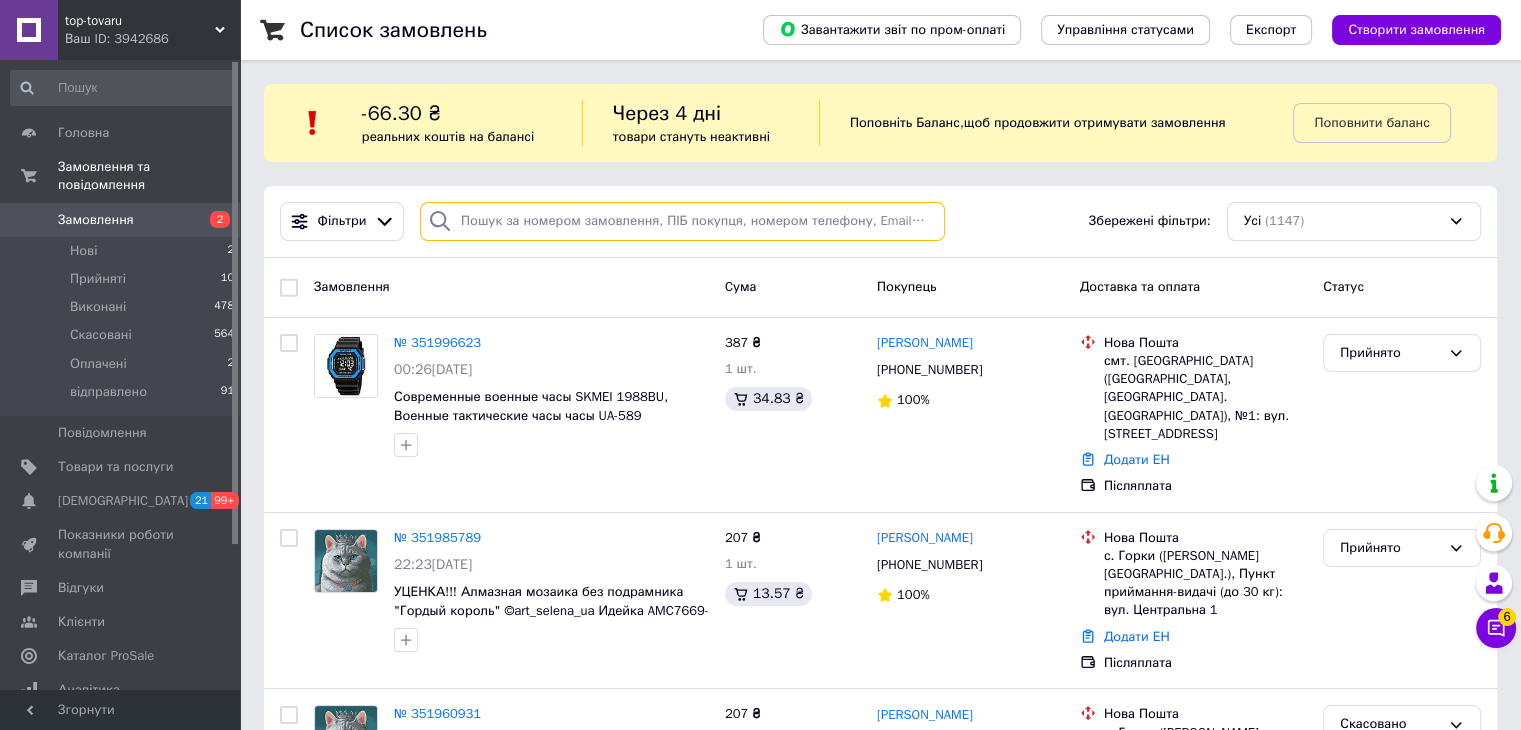 paste on "[PHONE_NUMBER]" 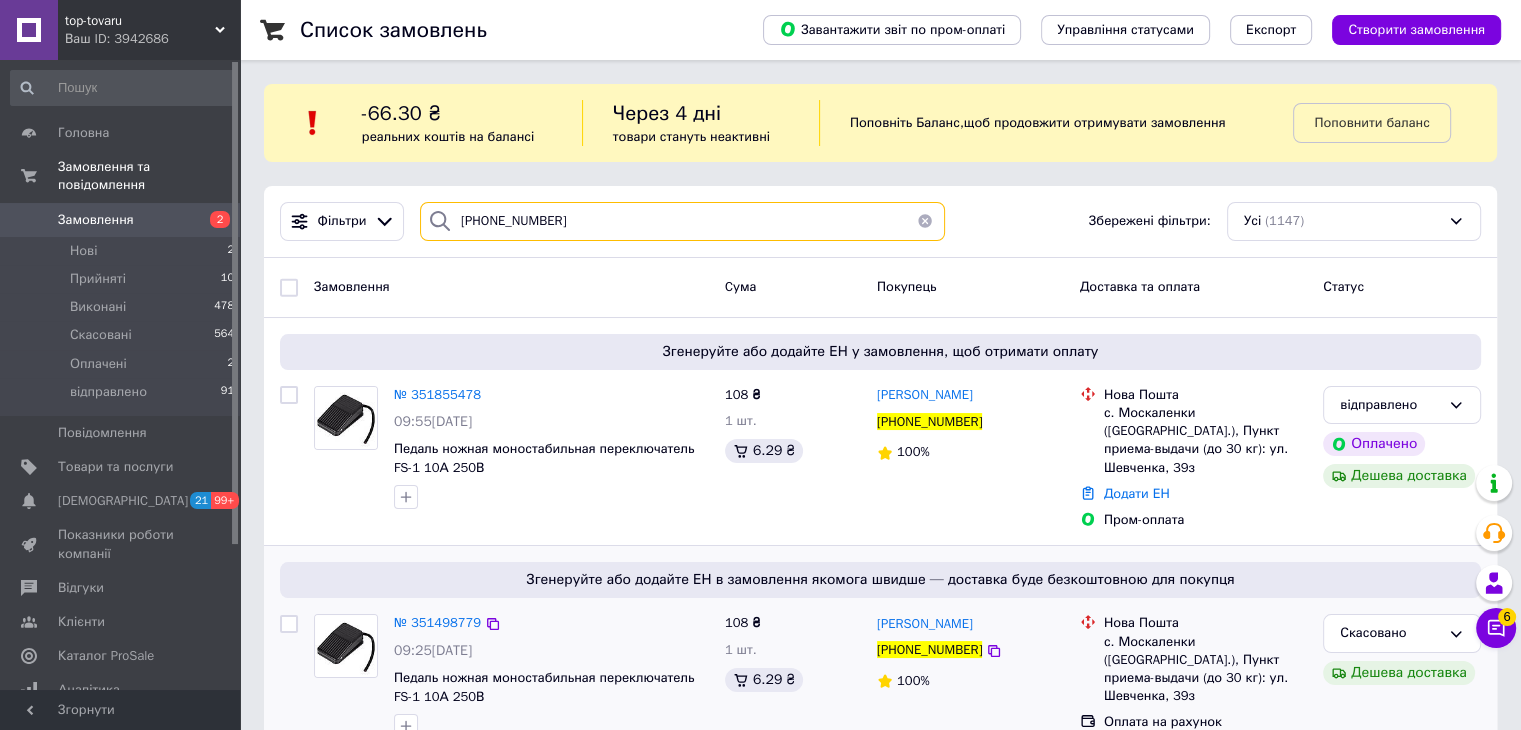 type on "[PHONE_NUMBER]" 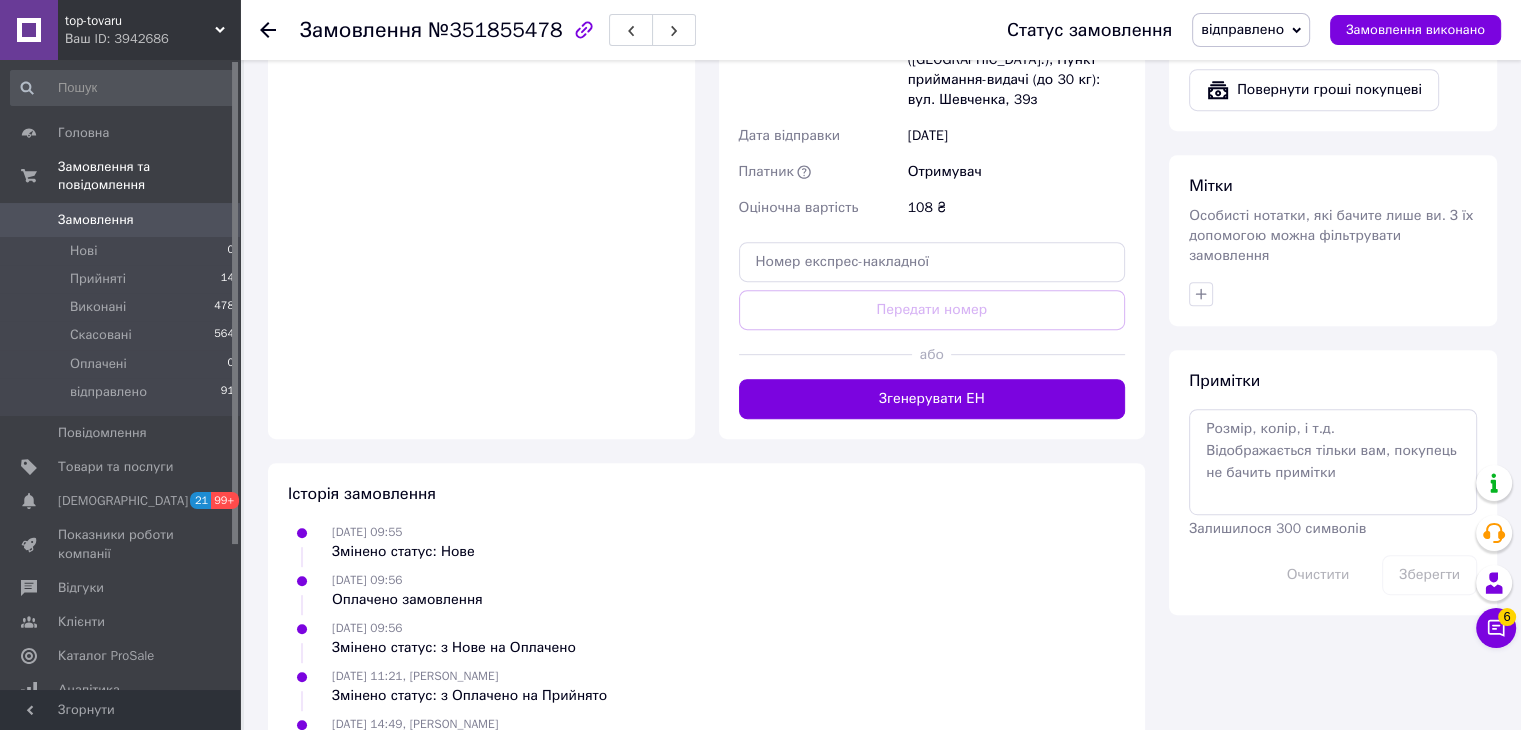 scroll, scrollTop: 930, scrollLeft: 0, axis: vertical 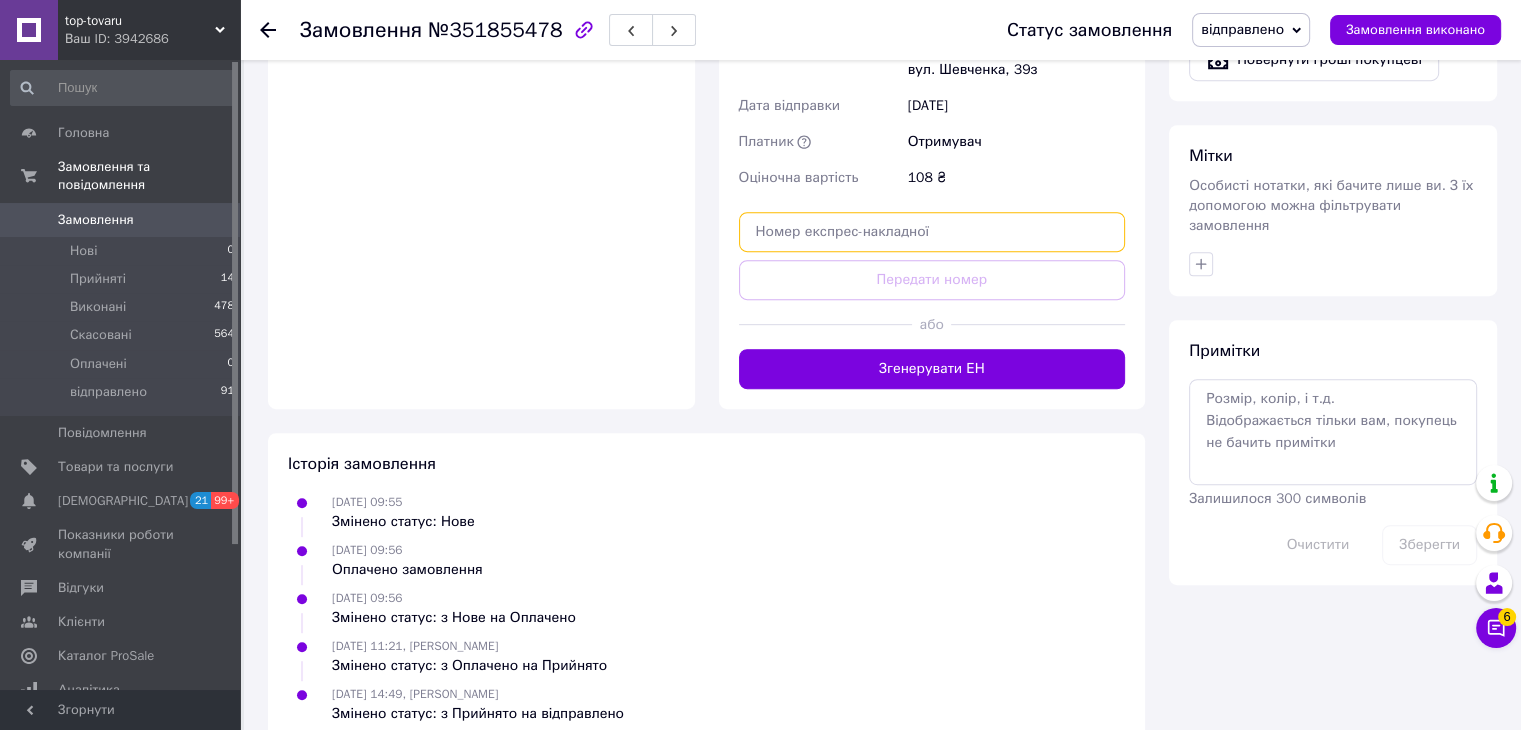 paste on "20451202388048" 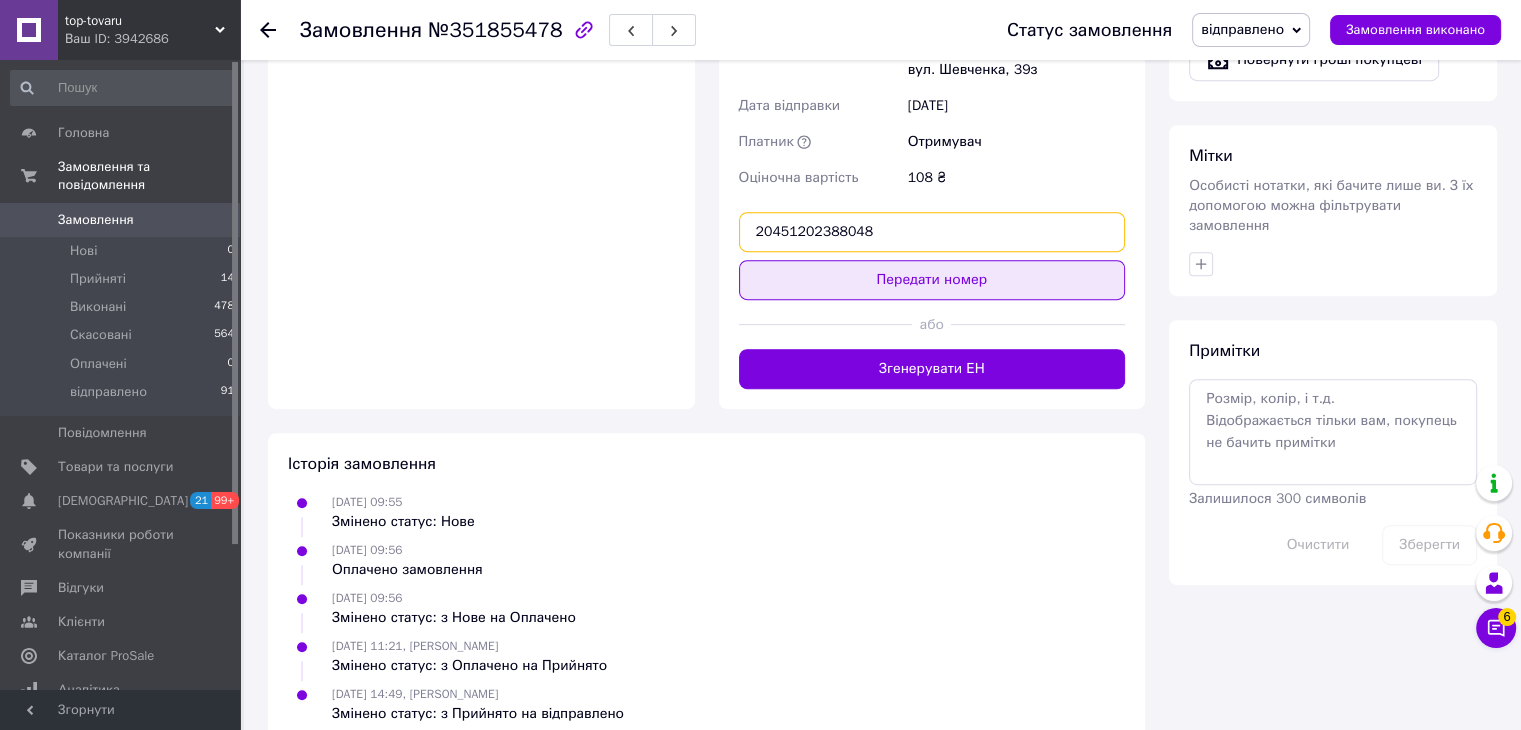 type on "20451202388048" 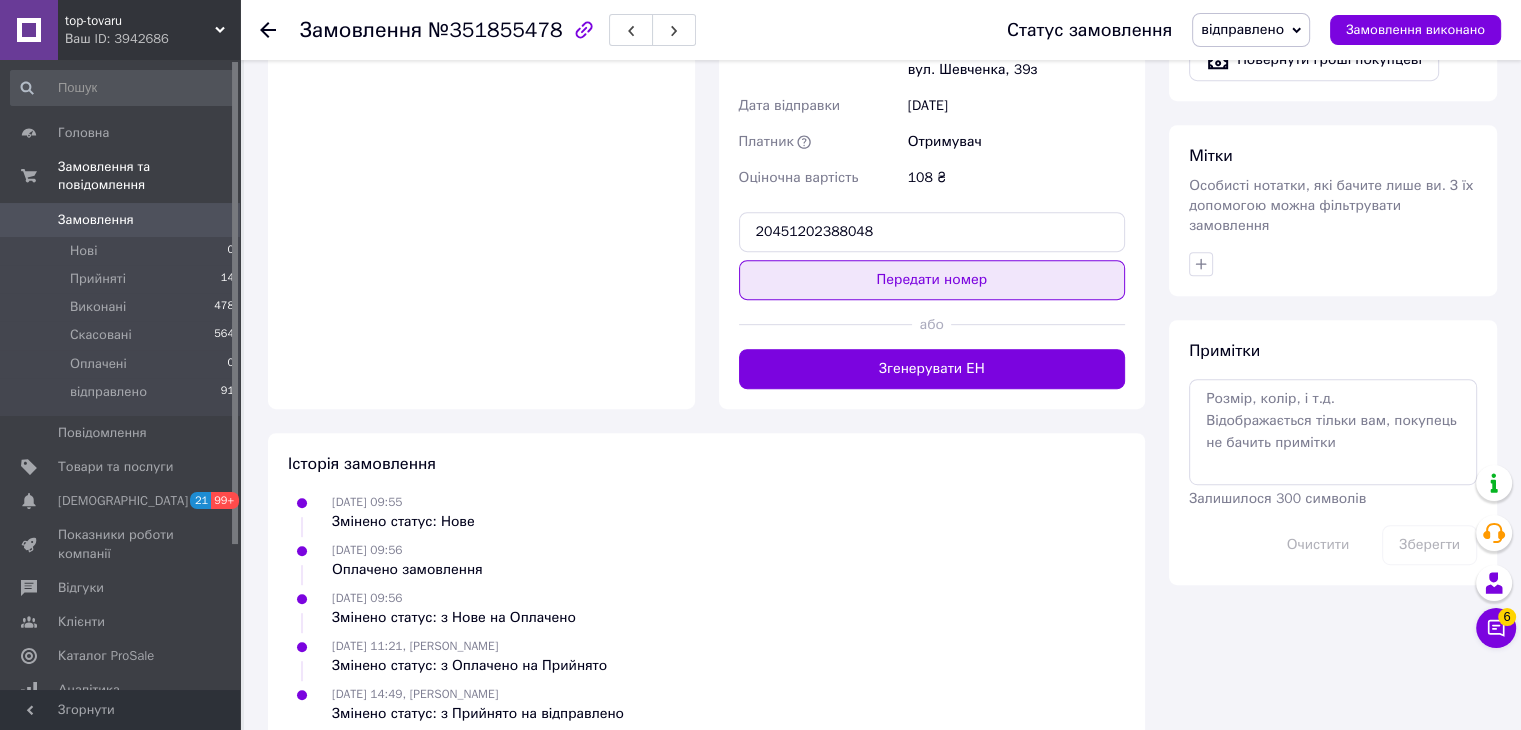 click on "Передати номер" at bounding box center (932, 280) 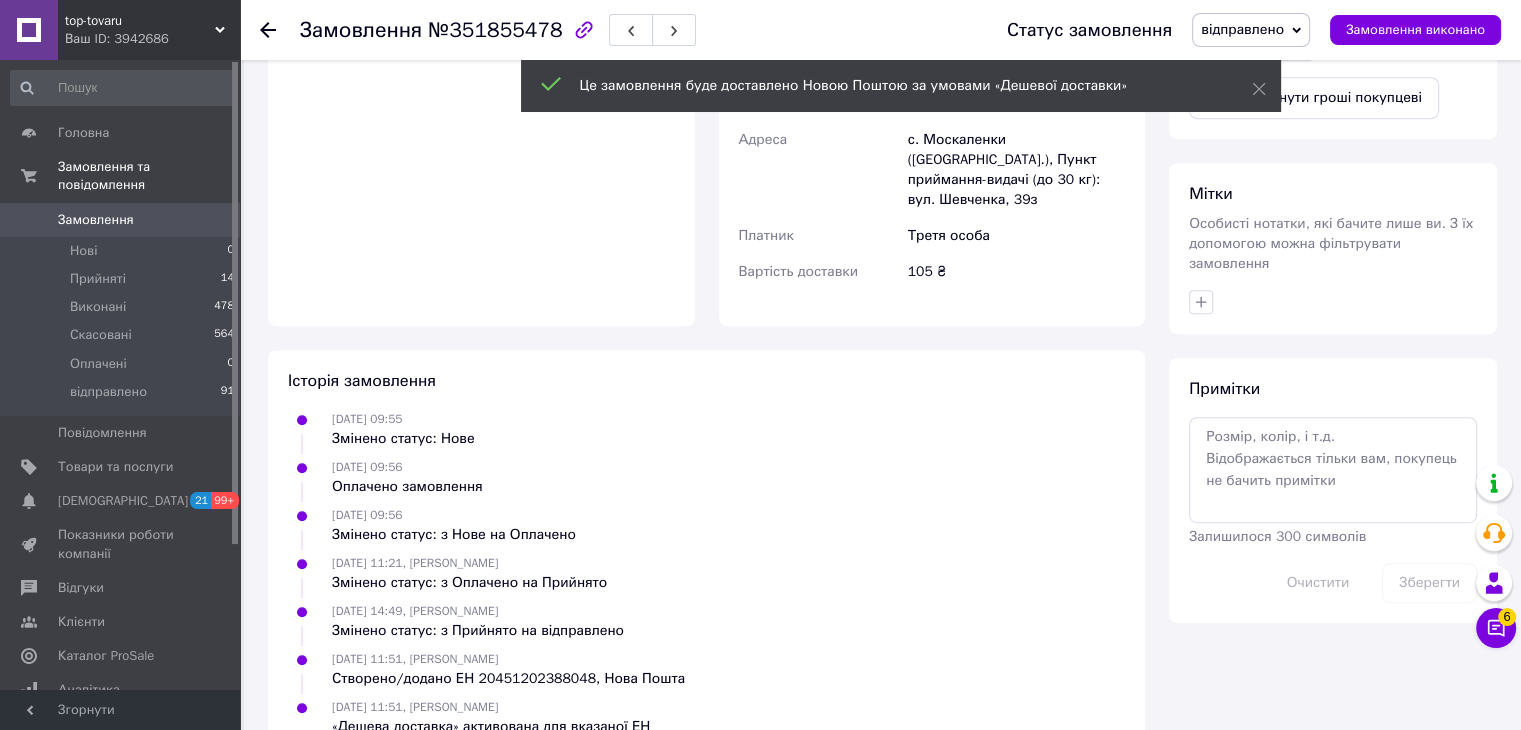 scroll, scrollTop: 907, scrollLeft: 0, axis: vertical 